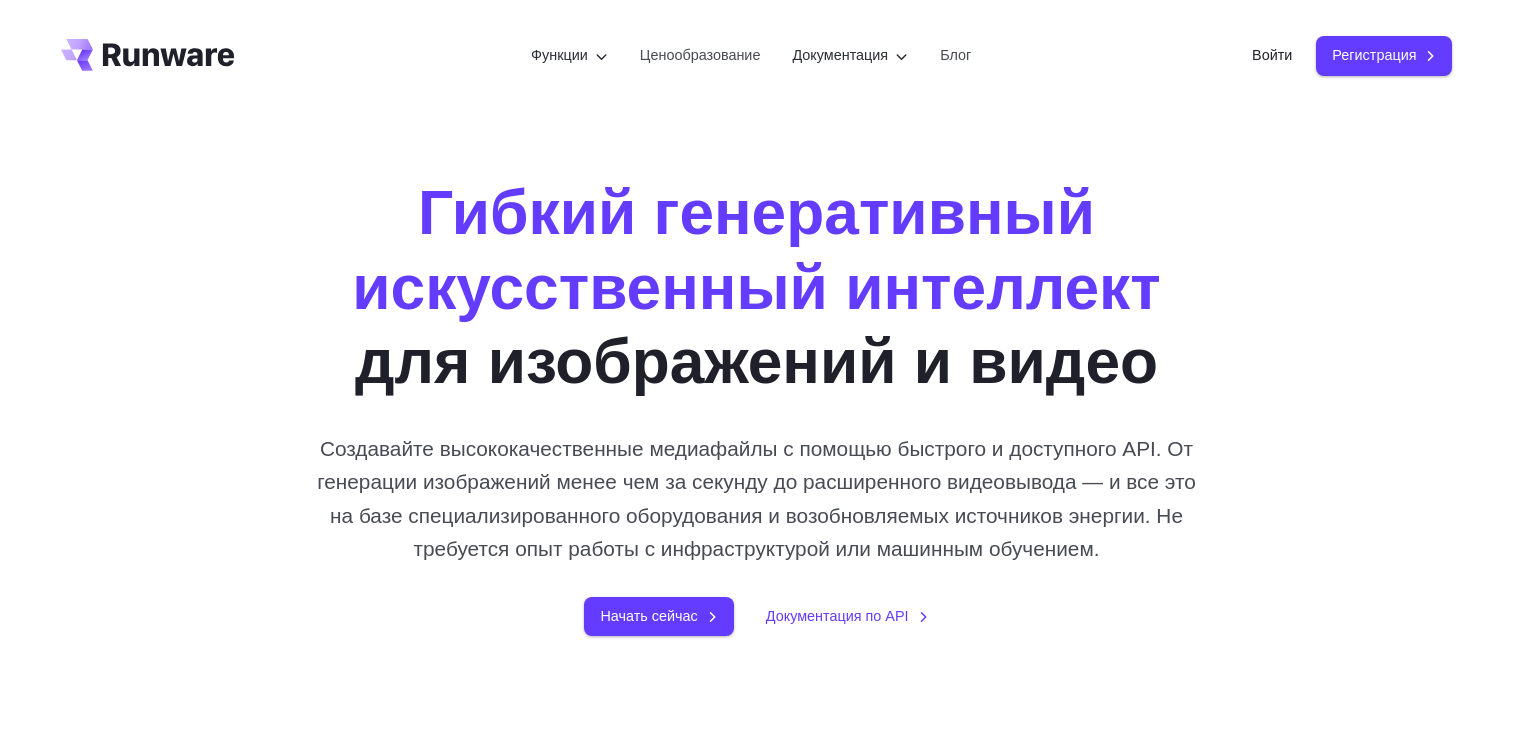 scroll, scrollTop: 0, scrollLeft: 0, axis: both 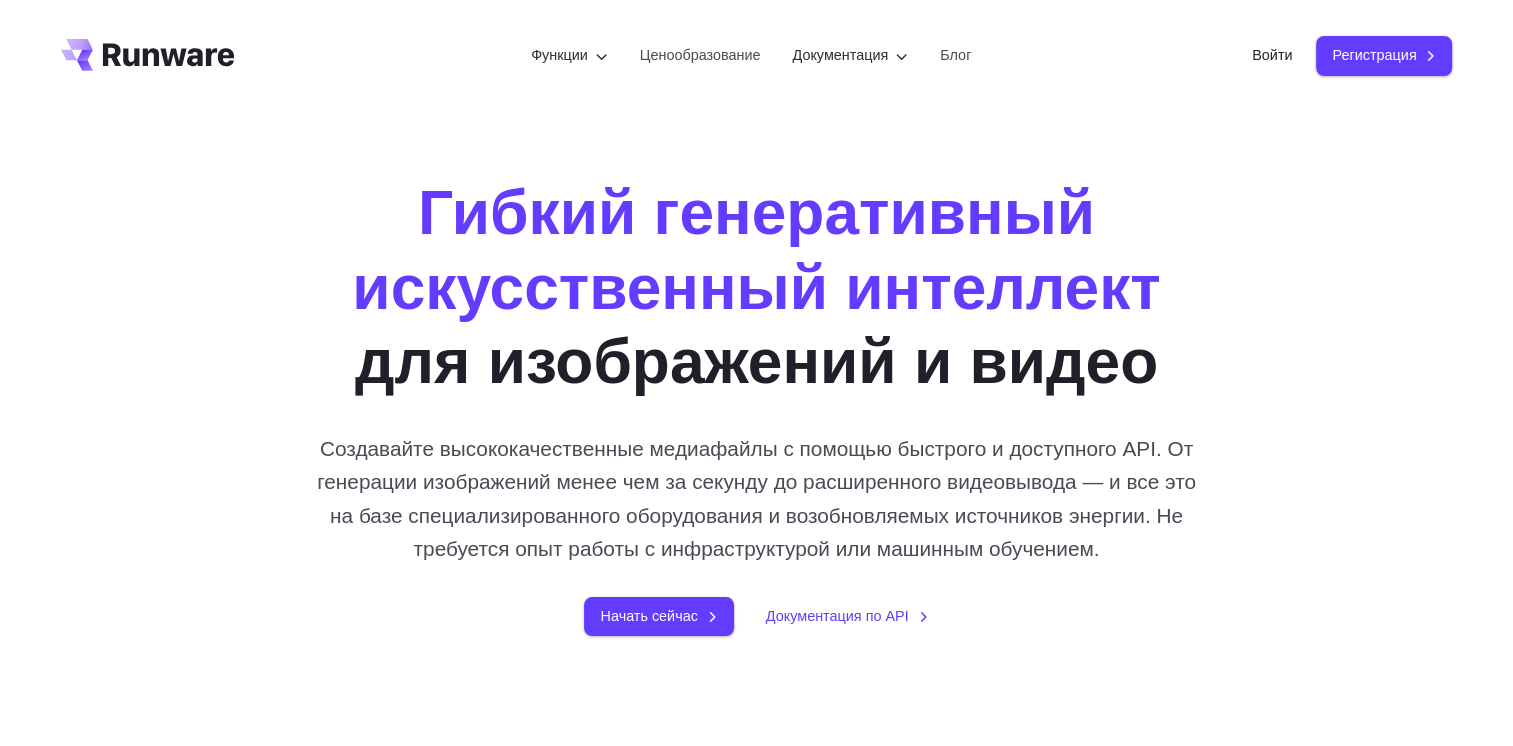 click on "Гибкий генеративный искусственный интеллект для изображений и видео    Создавайте высококачественные медиафайлы с помощью быстрого и доступного API. От генерации изображений менее чем за секунду до расширенного видеовывода — и все это на базе специализированного оборудования и возобновляемых источников энергии. Не требуется опыт работы с инфраструктурой или машинным обучением.        Начать сейчас         Документация по API" at bounding box center (757, 406) 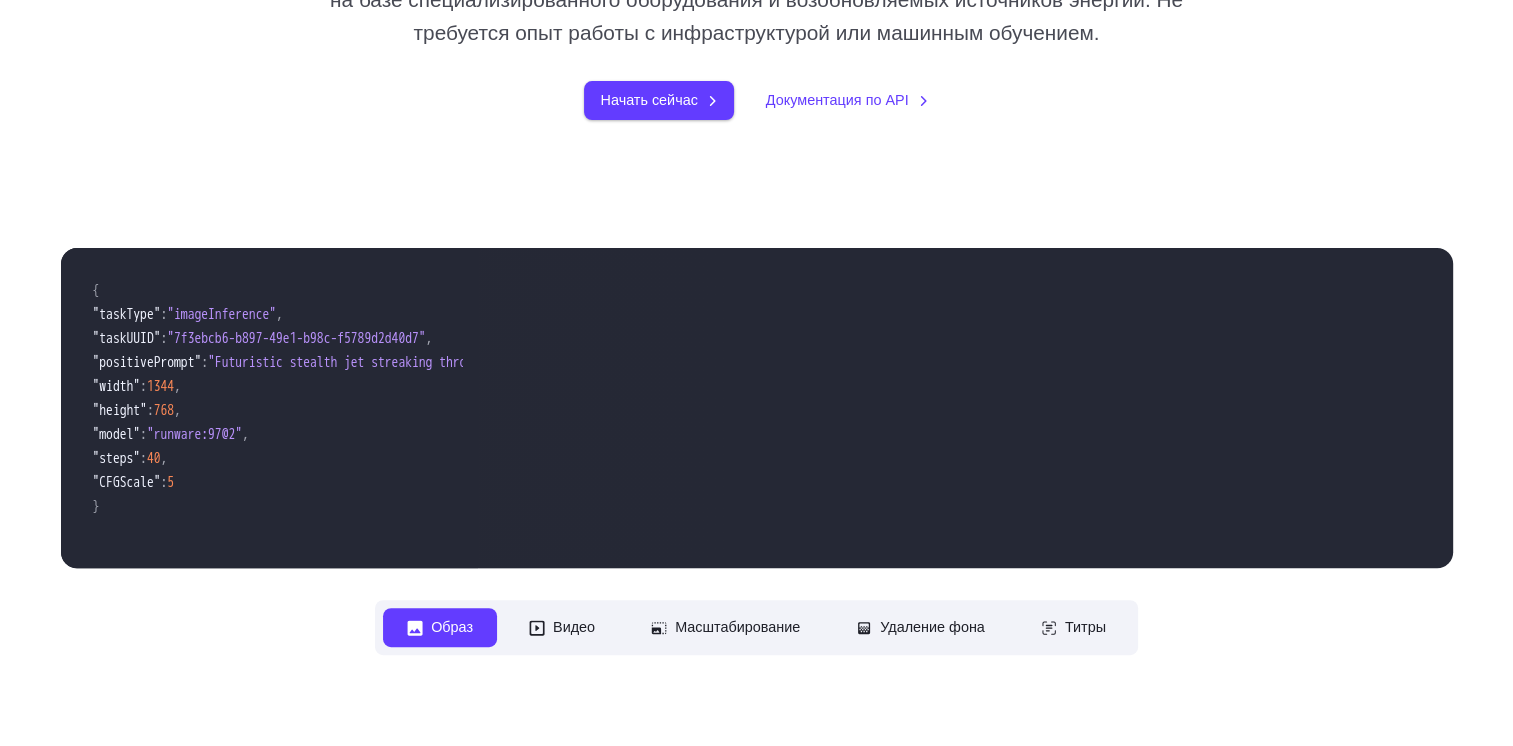 scroll, scrollTop: 600, scrollLeft: 0, axis: vertical 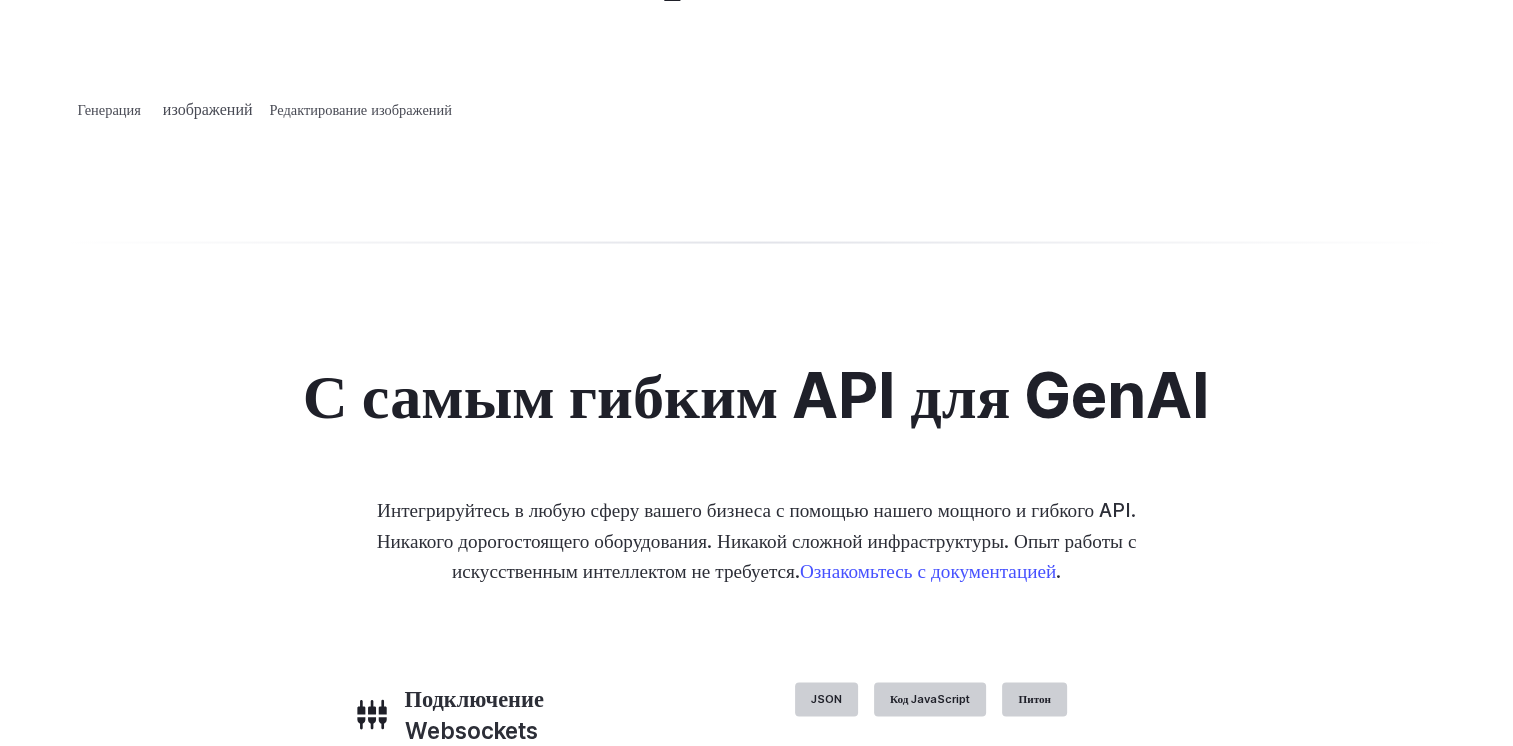 click on "Концептуальный дизайн" at bounding box center (0, 0) 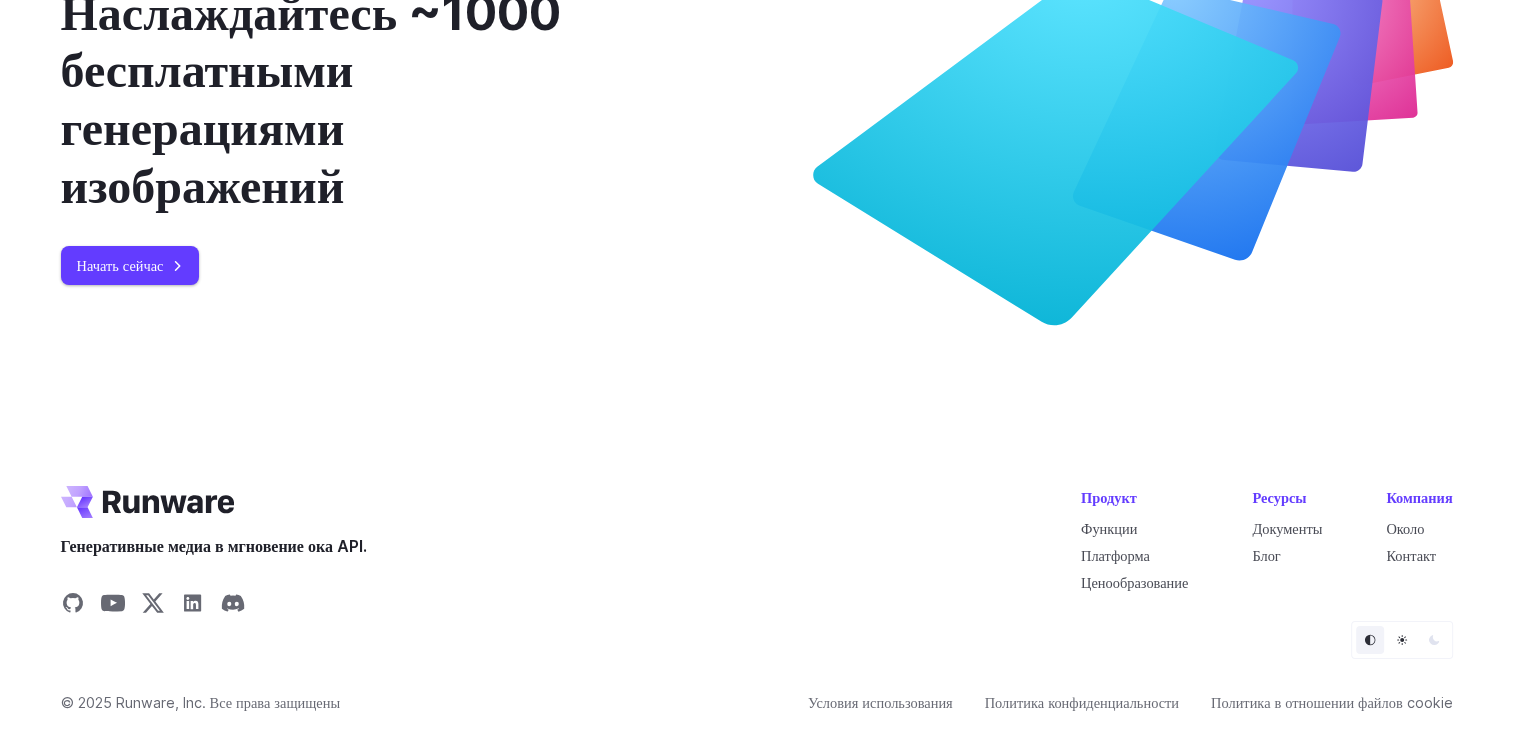 scroll, scrollTop: 7885, scrollLeft: 0, axis: vertical 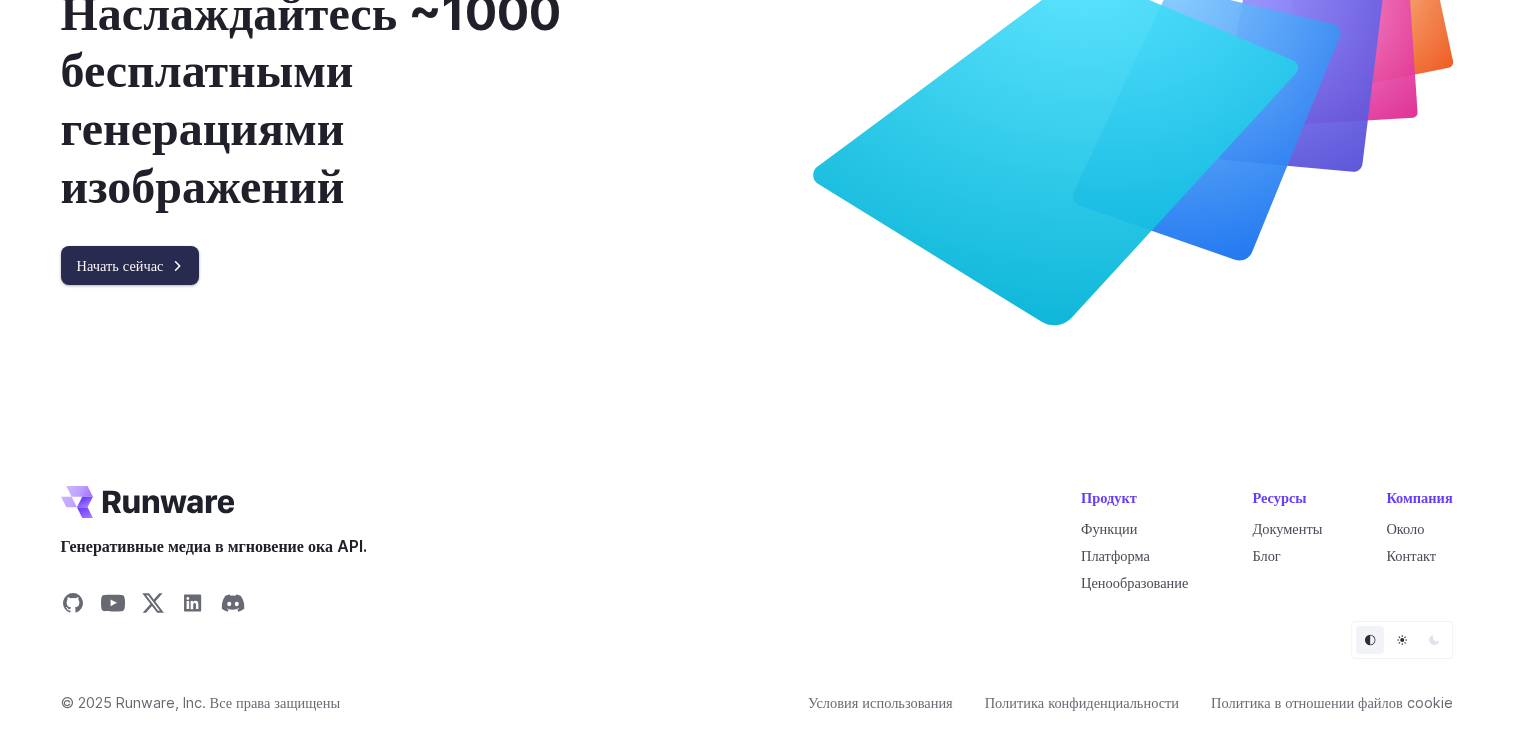 click on "Начать сейчас" at bounding box center [130, 265] 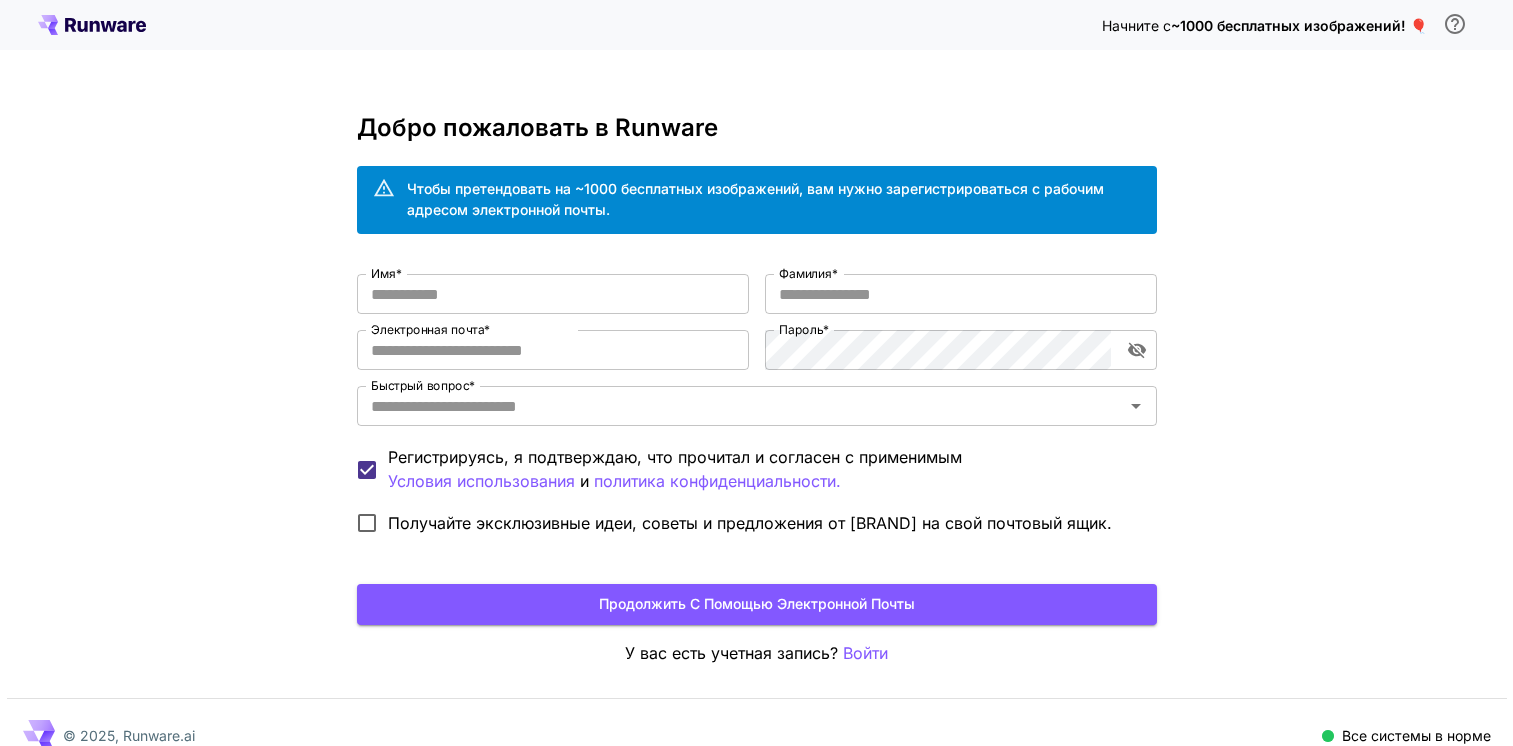 scroll, scrollTop: 0, scrollLeft: 0, axis: both 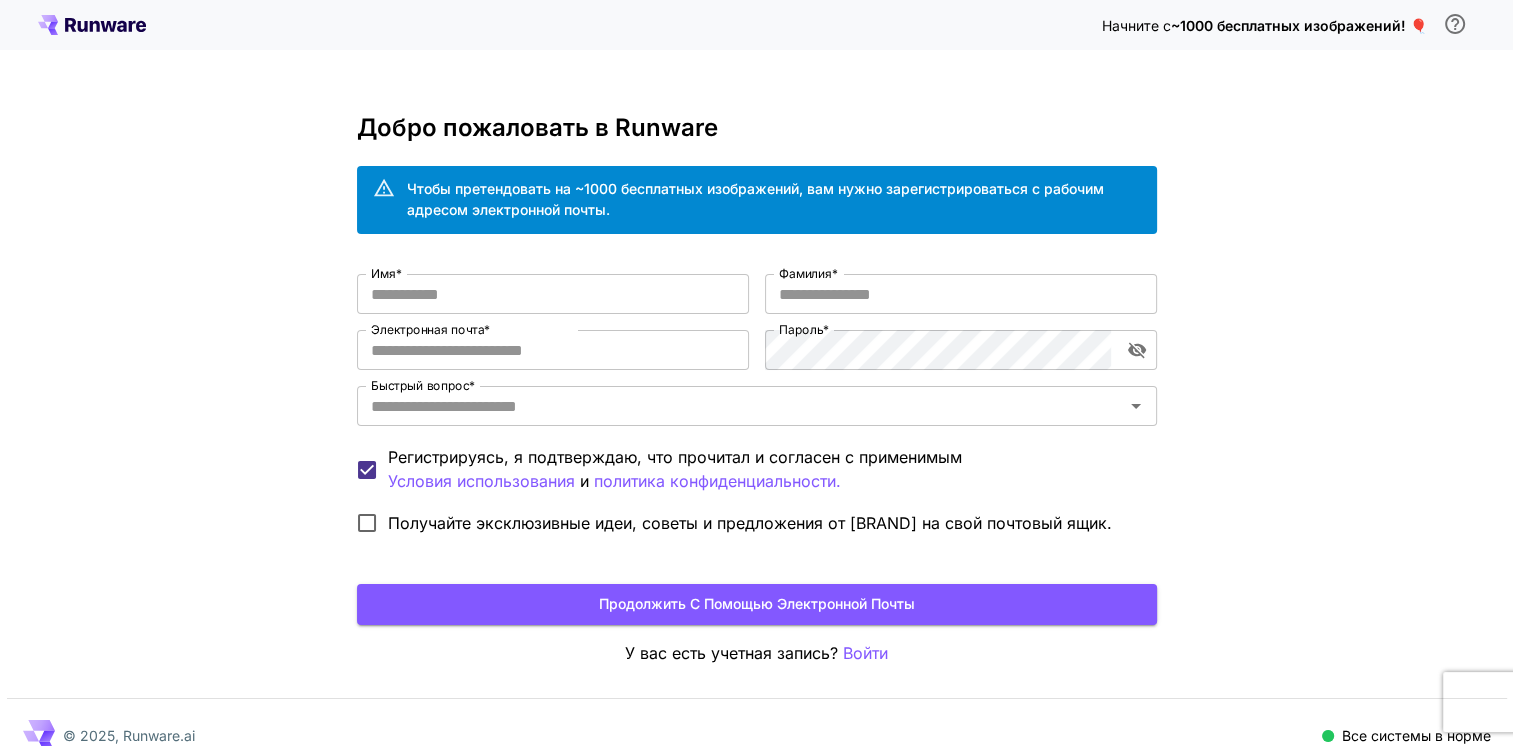click on "Начните с  ~1000 бесплатных изображений! 🎈 Добро пожаловать в Runware Чтобы претендовать на ~1000 бесплатных изображений, вам нужно зарегистрироваться с рабочим адресом электронной почты. Имя  * Имя   * Фамилия  * Фамилия   * Электронная почта  * Отправить по электронной почте   * Пароль  * Пароль   * Быстрый вопрос  * Быстрый вопрос   * Регистрируясь, я подтверждаю, что прочитал и согласен с применимым   Условия использования     и   политика конфиденциальности.   Получайте эксклюзивные идеи, советы и предложения от Runware на свой почтовый ящик. У вас есть учетная запись?" at bounding box center (756, 386) 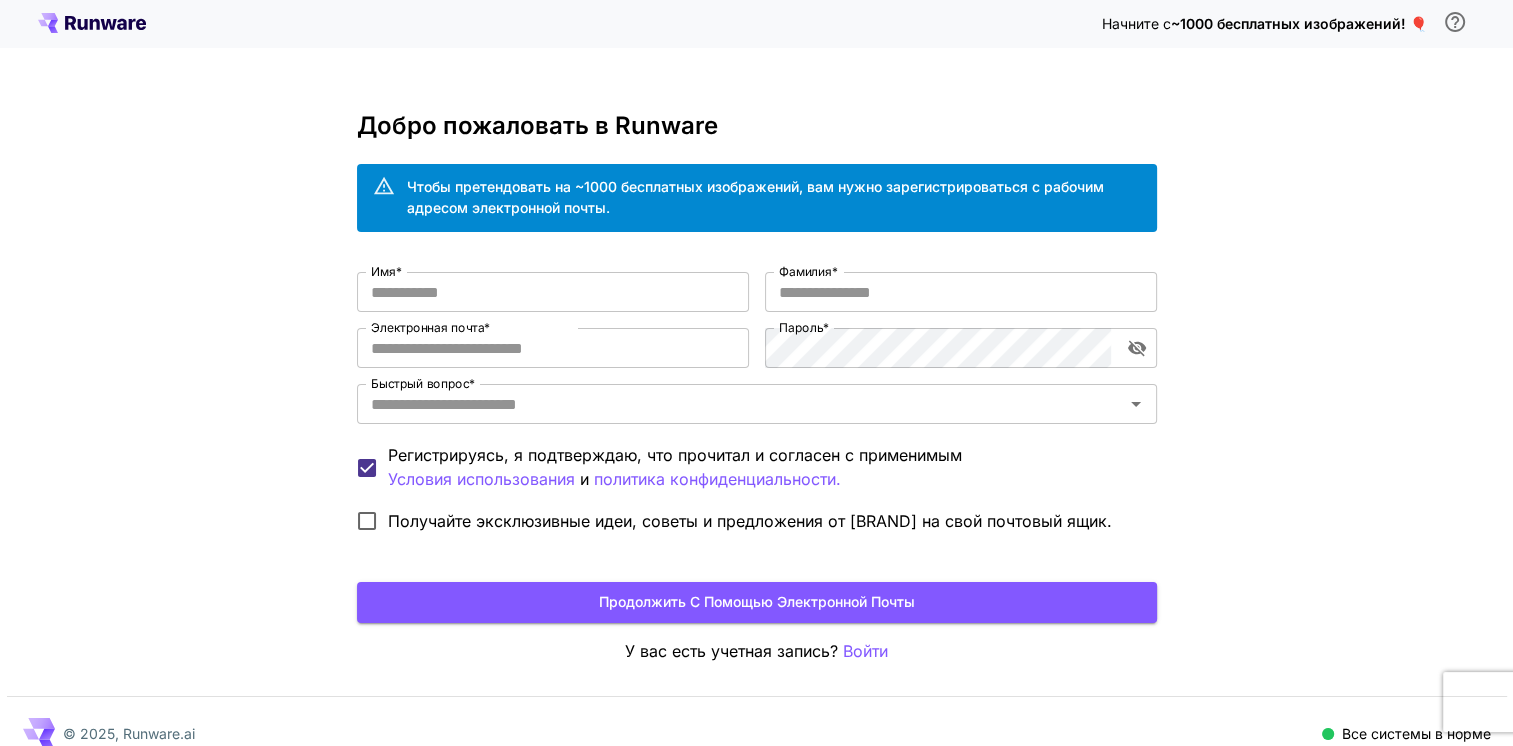 scroll, scrollTop: 0, scrollLeft: 0, axis: both 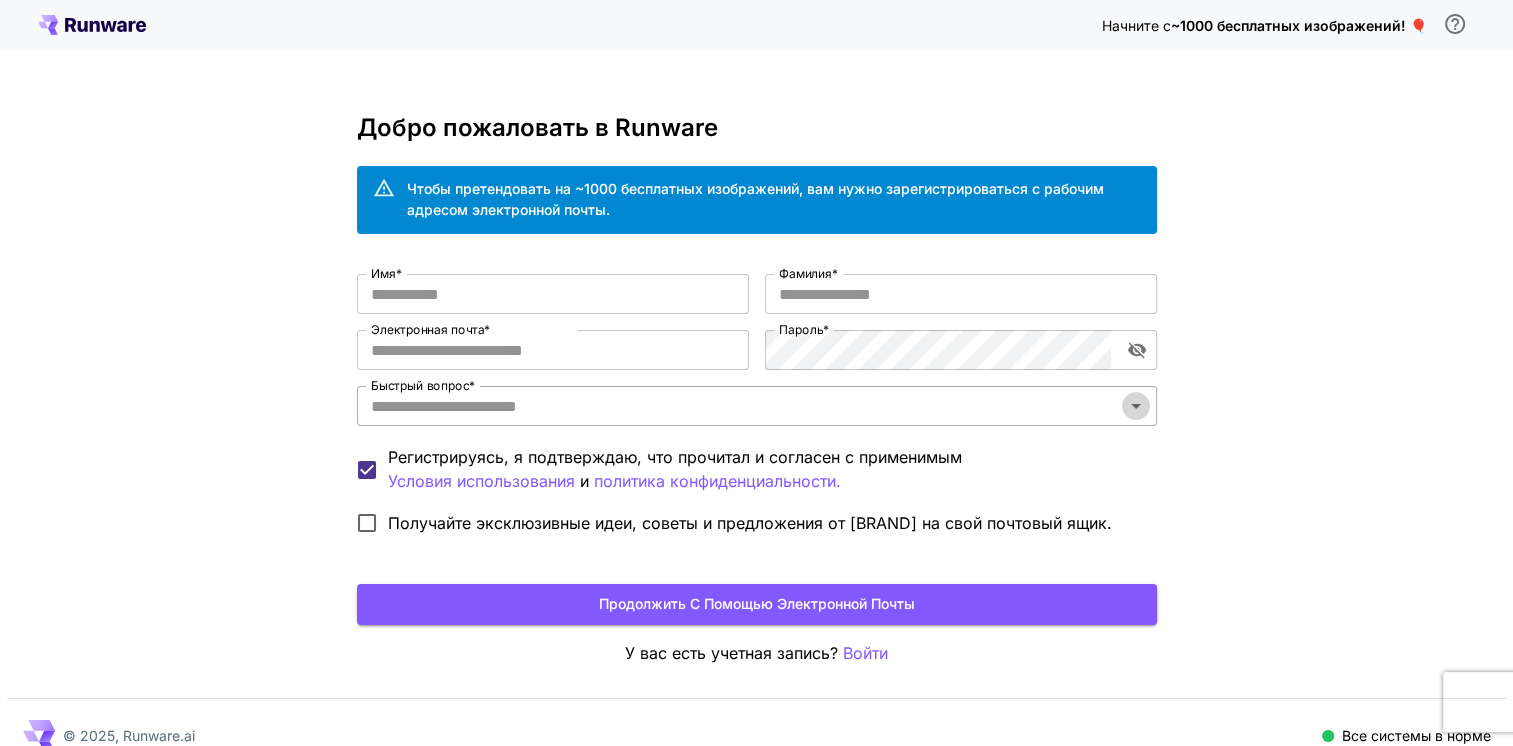 click at bounding box center (1136, 406) 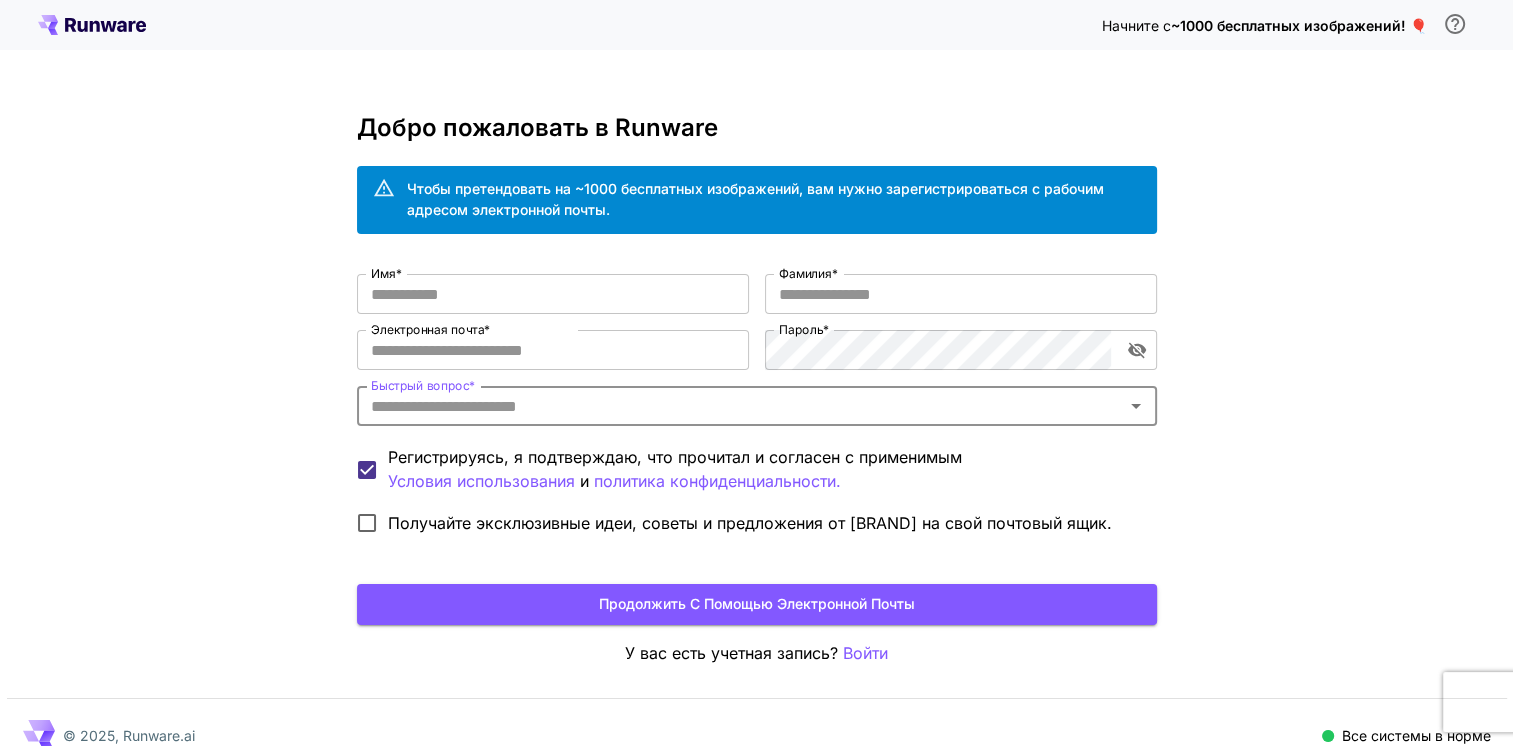 click 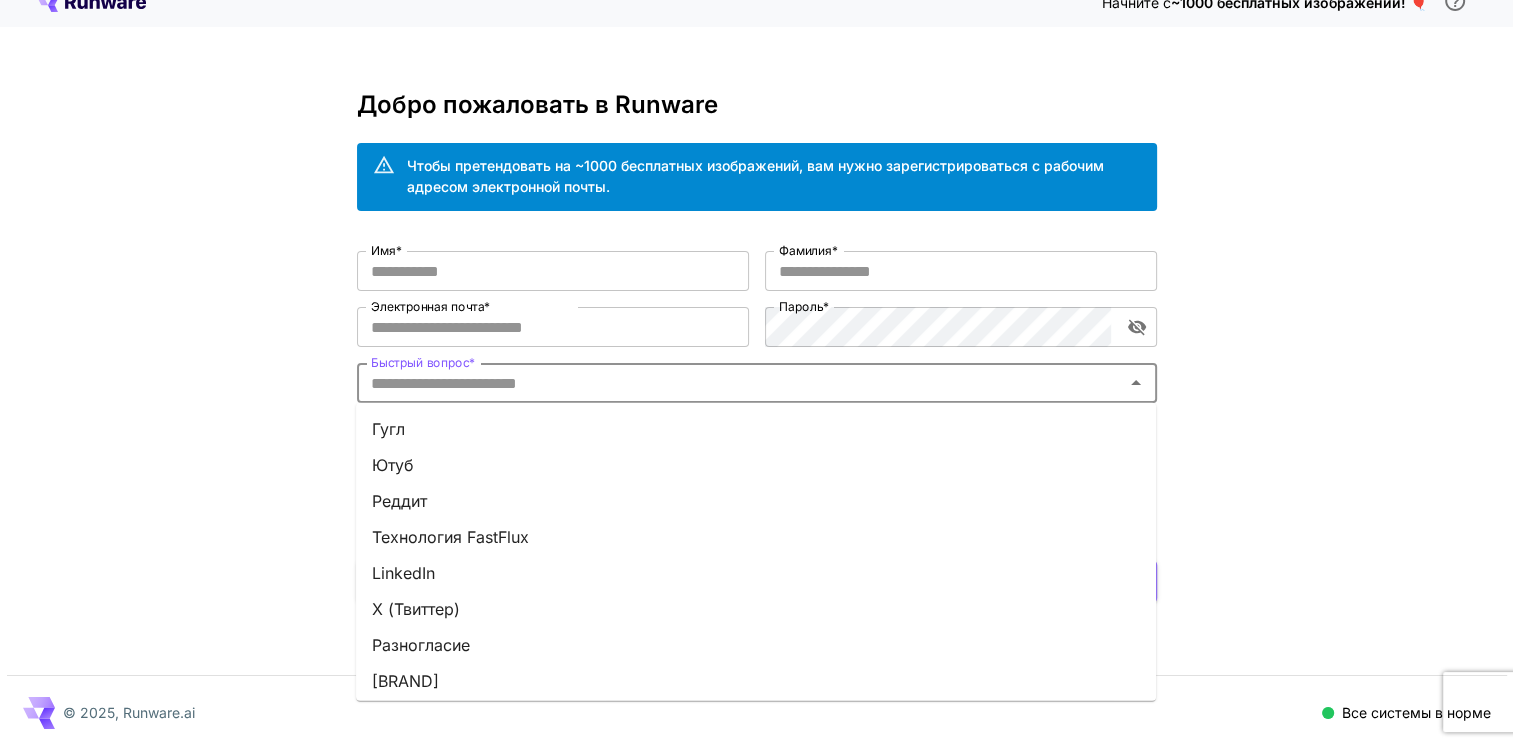 scroll, scrollTop: 25, scrollLeft: 0, axis: vertical 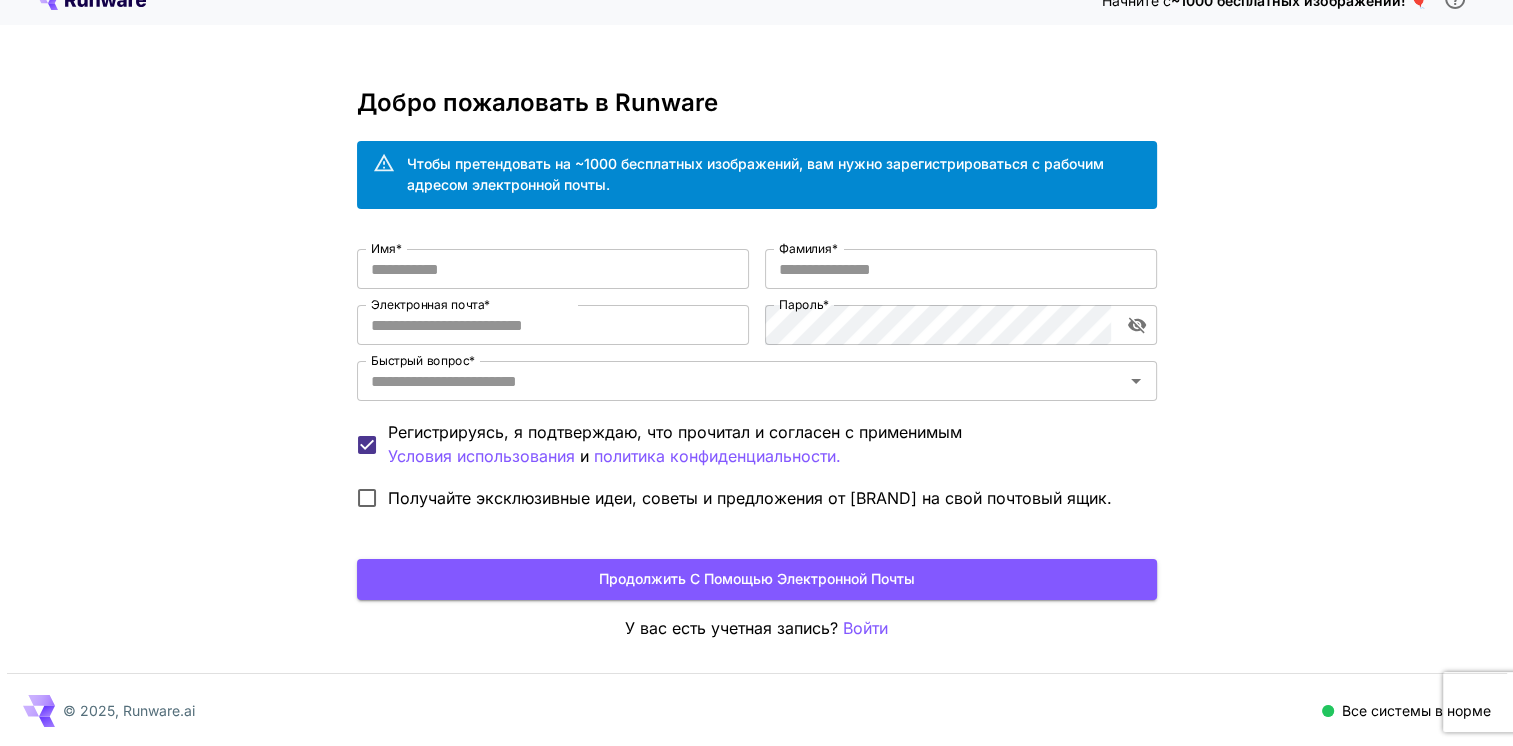 click on "Начните с  ~1000 бесплатных изображений! 🎈 Добро пожаловать в Runware Чтобы претендовать на ~1000 бесплатных изображений, вам нужно зарегистрироваться с рабочим адресом электронной почты. Имя  * Имя   * Фамилия  * Фамилия   * Электронная почта  * Отправить по электронной почте   * Пароль  * Пароль   * Быстрый вопрос  * Быстрый вопрос   * Регистрируясь, я подтверждаю, что прочитал и согласен с применимым   Условия использования     и   политика конфиденциальности.   Получайте эксклюзивные идеи, советы и предложения от Runware на свой почтовый ящик. У вас есть учетная запись?" at bounding box center (756, 361) 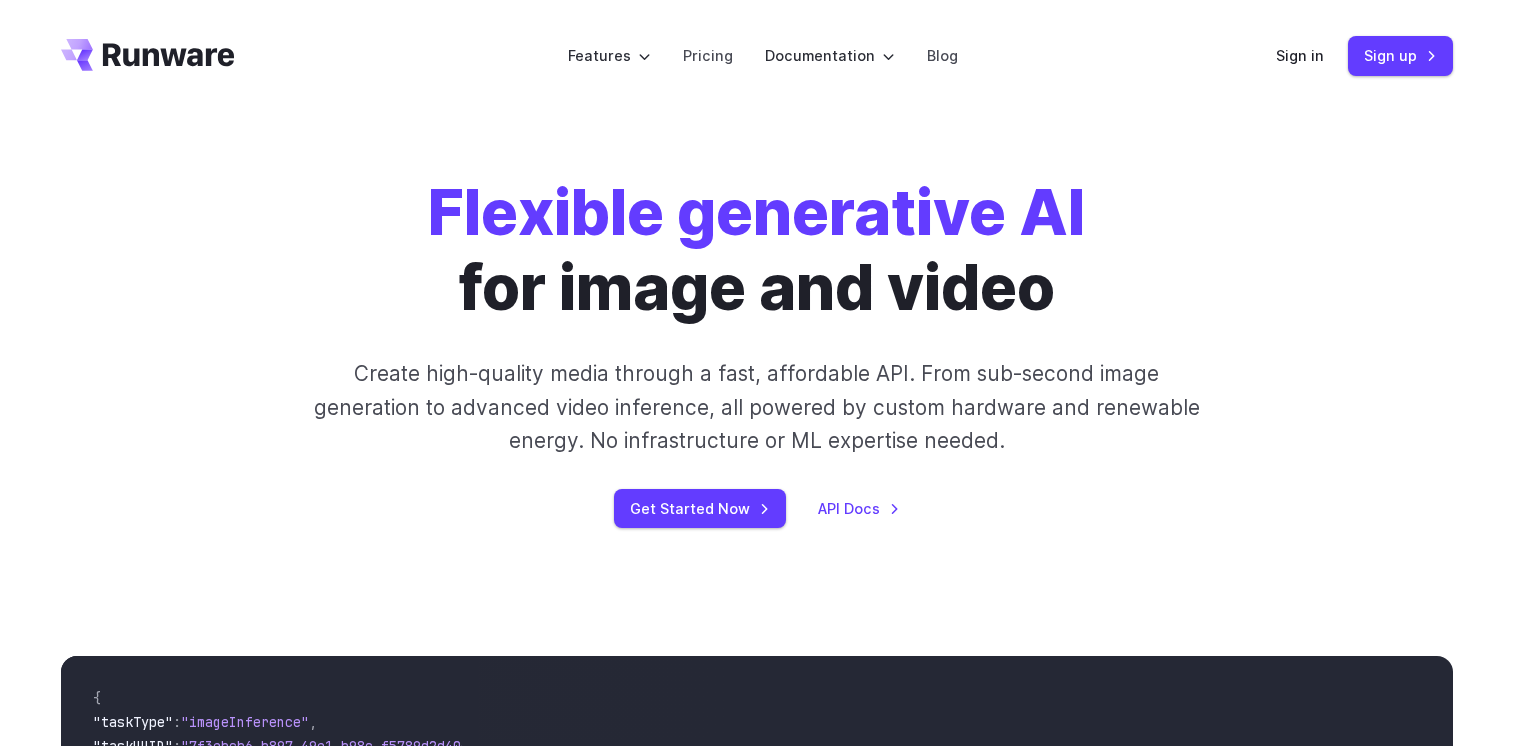 scroll, scrollTop: 0, scrollLeft: 0, axis: both 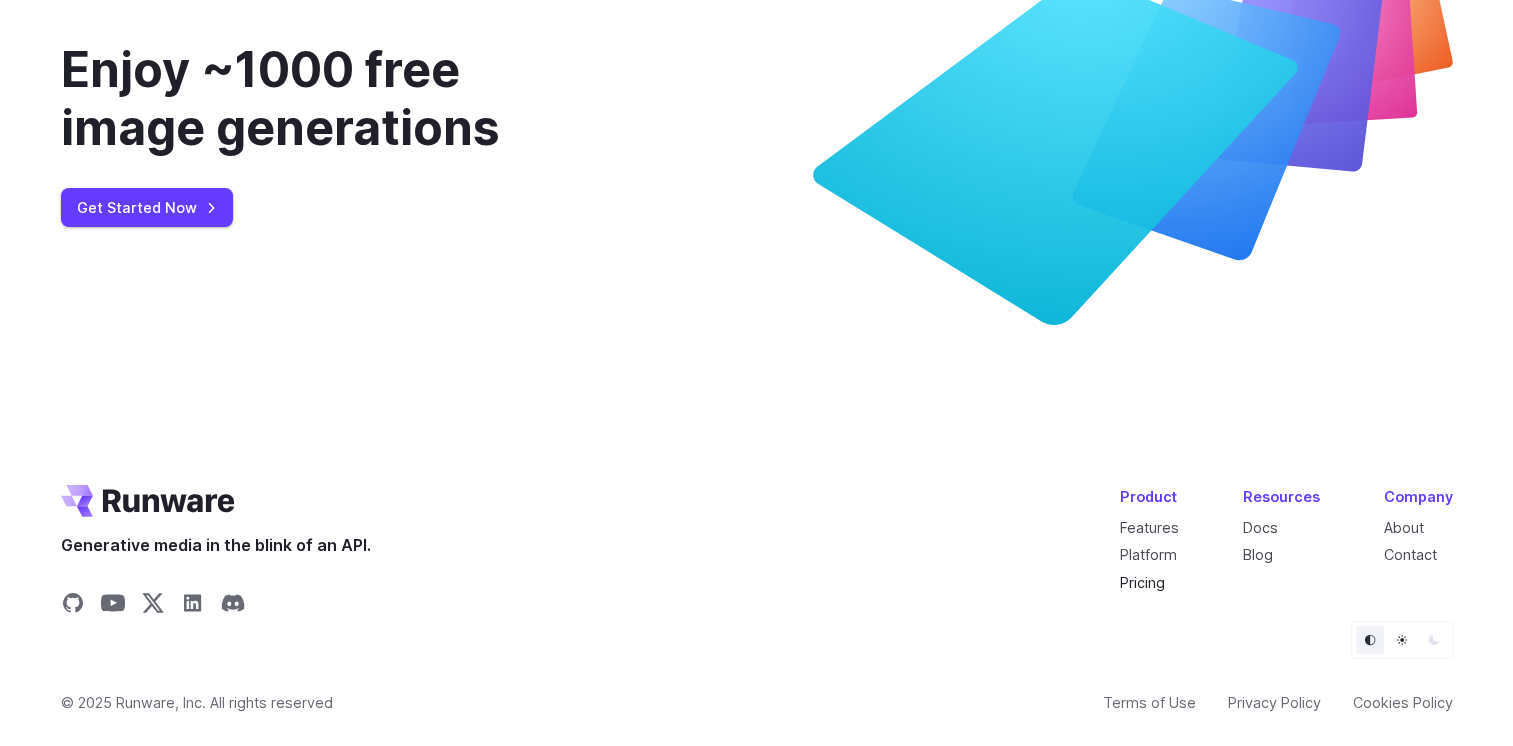 click on "Pricing" at bounding box center [1142, 582] 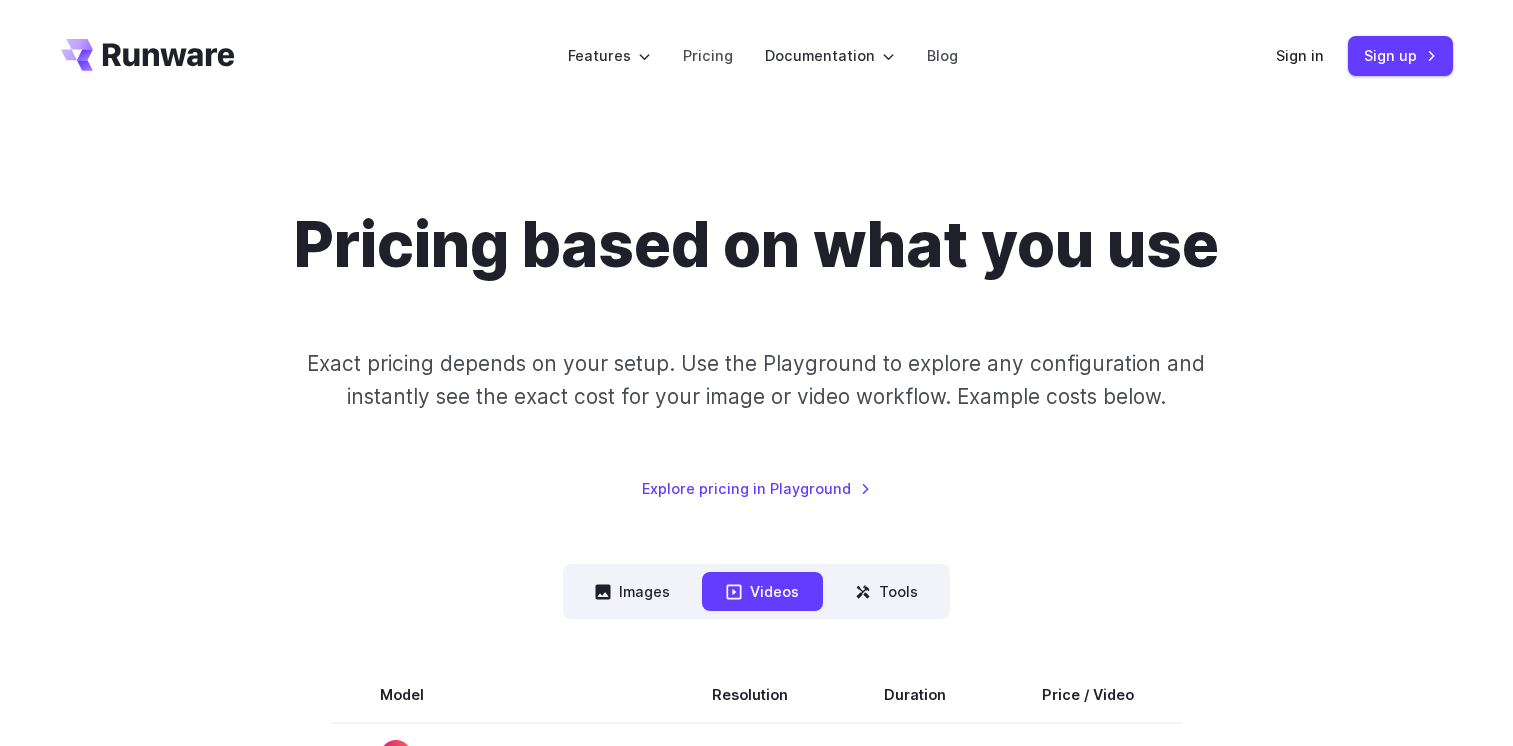 scroll, scrollTop: 0, scrollLeft: 0, axis: both 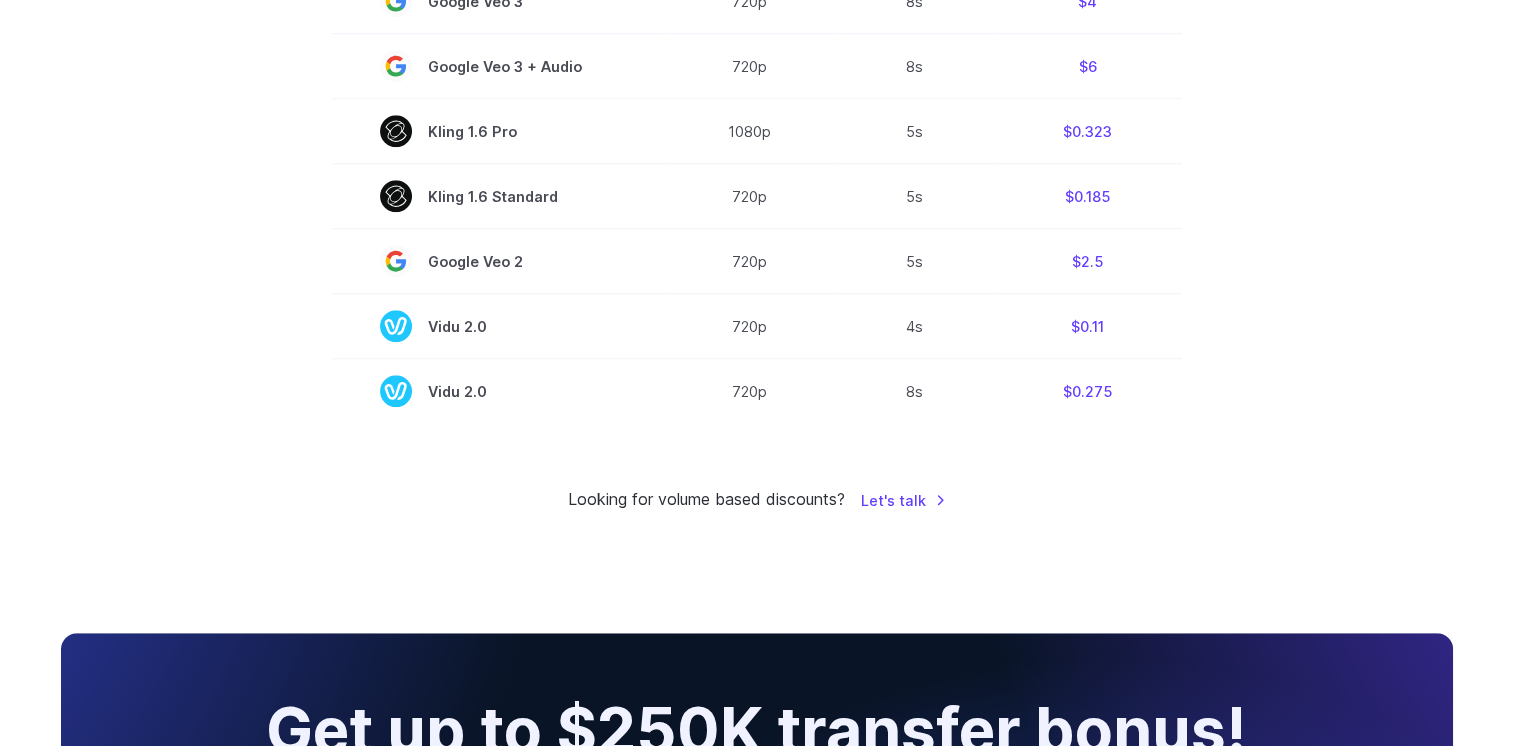 drag, startPoint x: 1245, startPoint y: 0, endPoint x: 1372, endPoint y: 398, distance: 417.77145 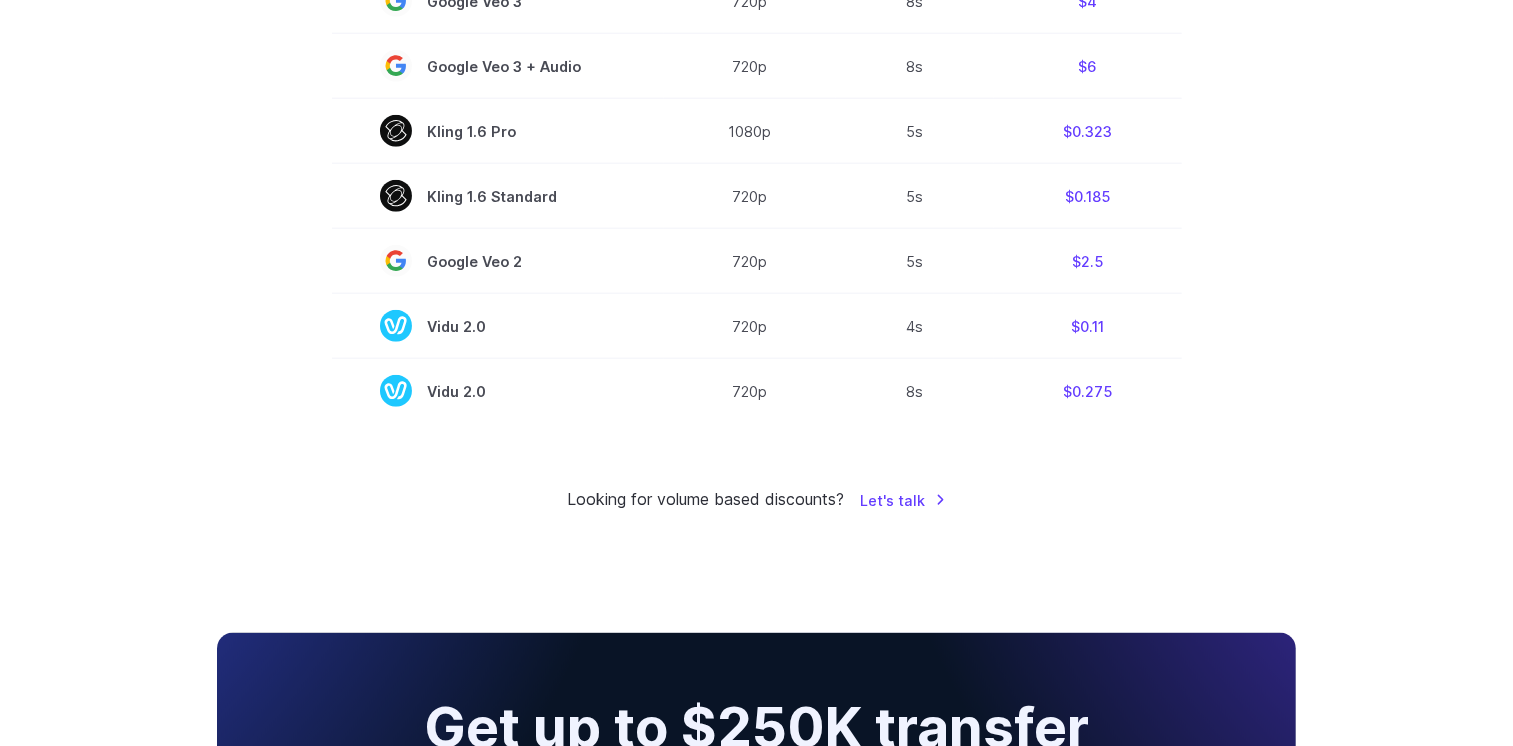 scroll, scrollTop: 1600, scrollLeft: 0, axis: vertical 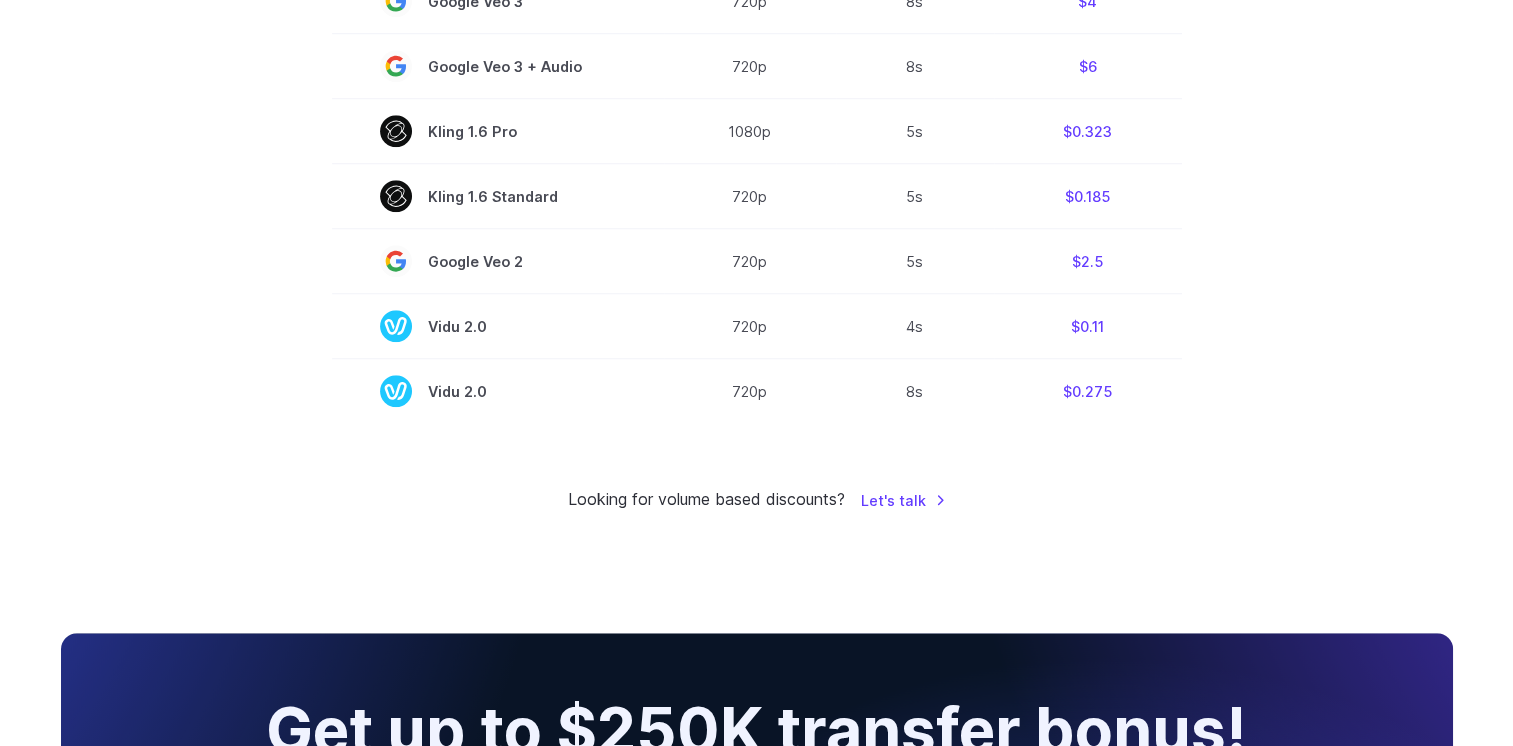 click on "Model   Resolution   Duration   Price / Video
MiniMax Hailuo 02   768p   10s   $0.56
MiniMax Hailuo 02   1080p   6s   $0.49
Seedance 1.0 Lite   720p   5s   $0.143
Seedance 1.0 Pro   1080p   5s   $0.565
Kling 2.1 Master   1080p   5s   $0.924
Google Veo 3 Fast   1080p   8s   $2
Google Veo 3 Fast + Audio   1080p   8s   $3.2
MiniMax 01 Director/Live   720p   5s   $0.28
Vidu Q1 I2V   1080p   5s   $0.275
Kling 2.1 Pro   1080p   5s   $0.323
Kling 2.1 Standard   1080p   5s   $0.185
Kling 2.0 Master   1080p   5s   $0.924" at bounding box center [757, -255] 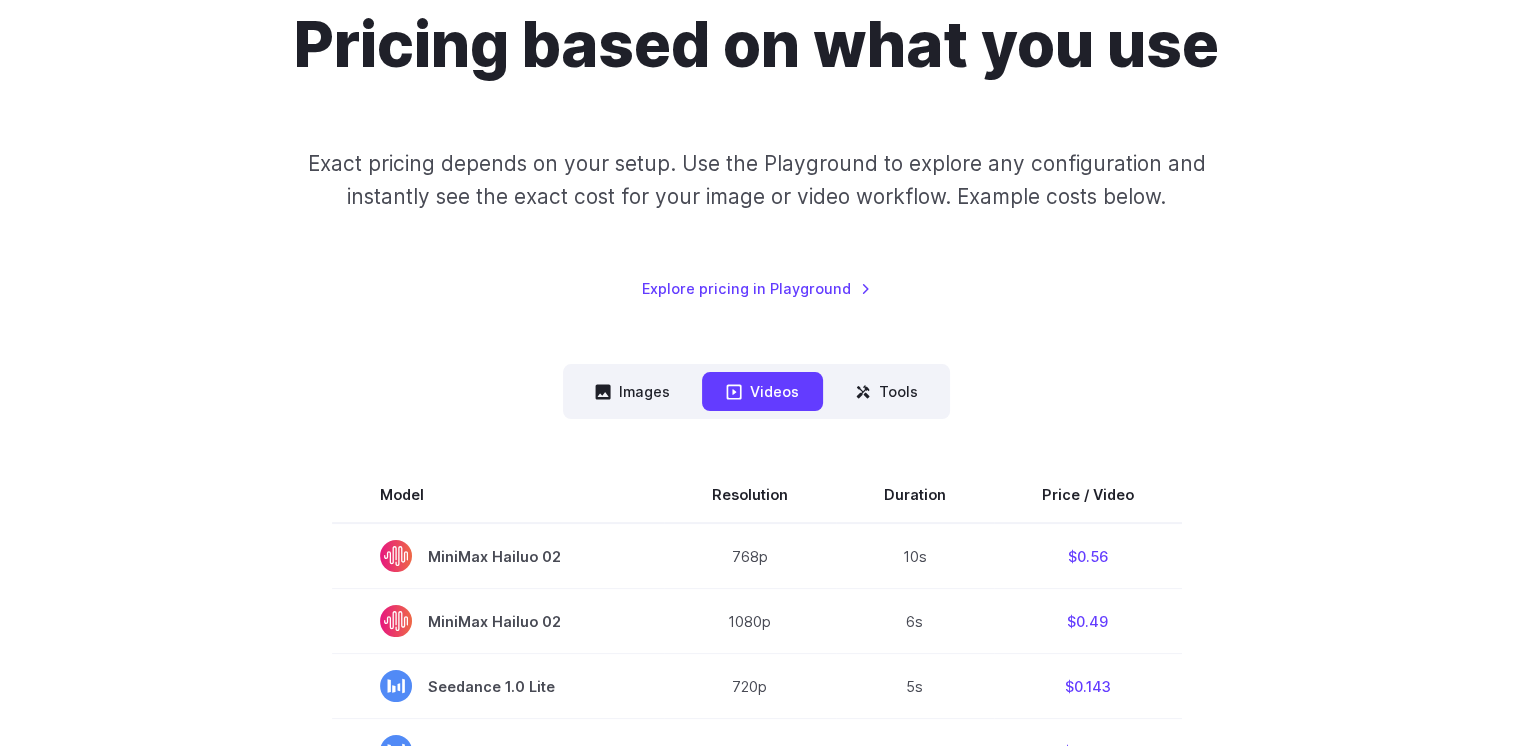 scroll, scrollTop: 200, scrollLeft: 0, axis: vertical 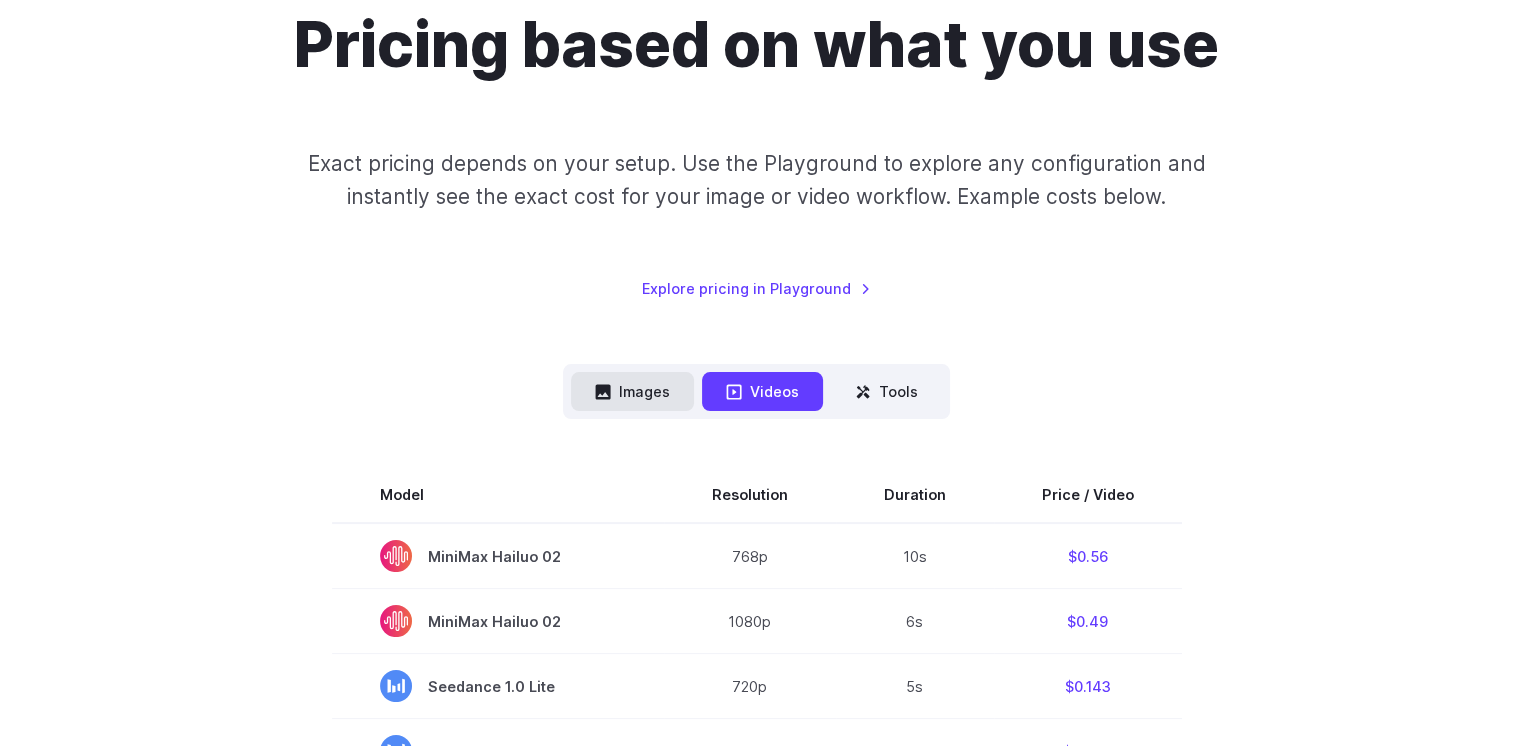 click on "Images" at bounding box center (632, 391) 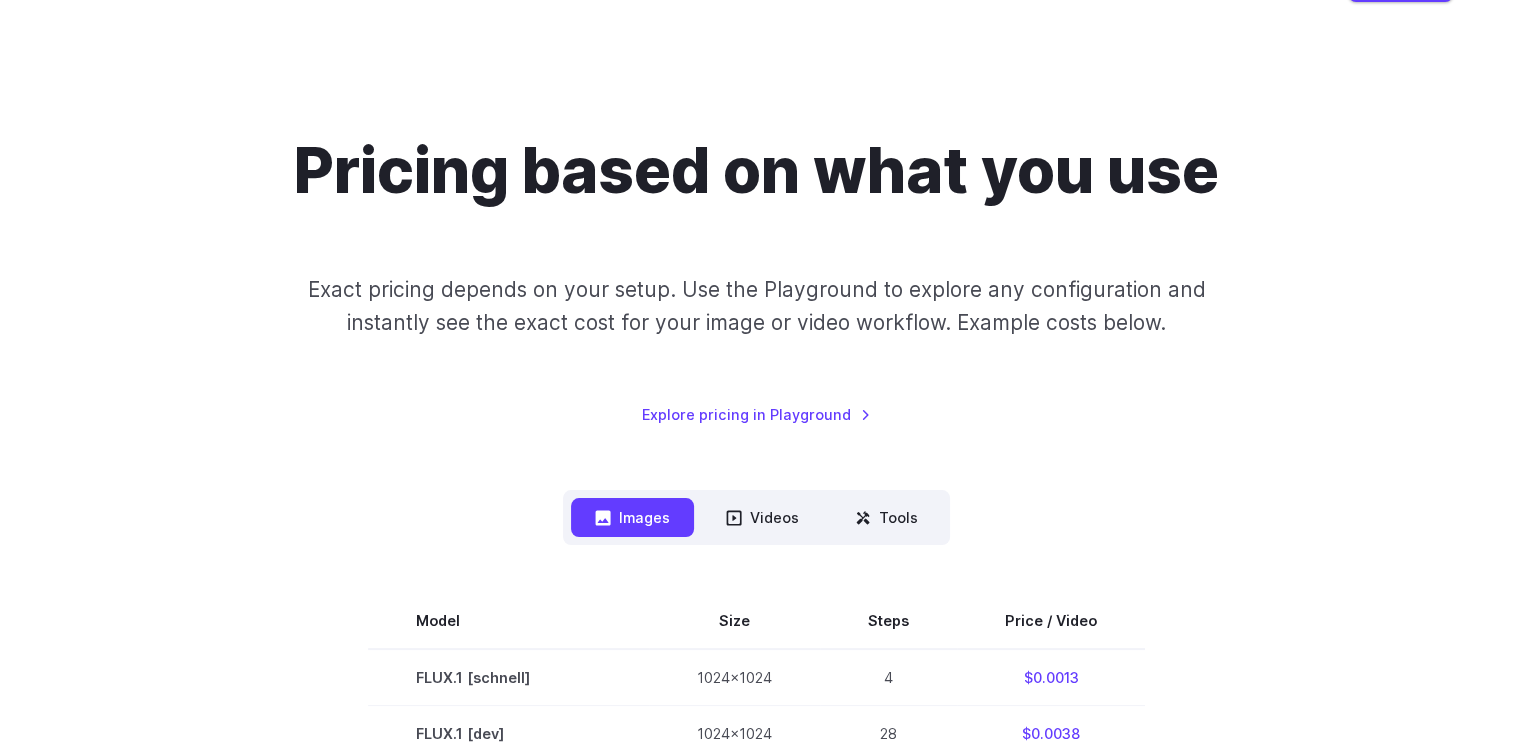 scroll, scrollTop: 0, scrollLeft: 0, axis: both 